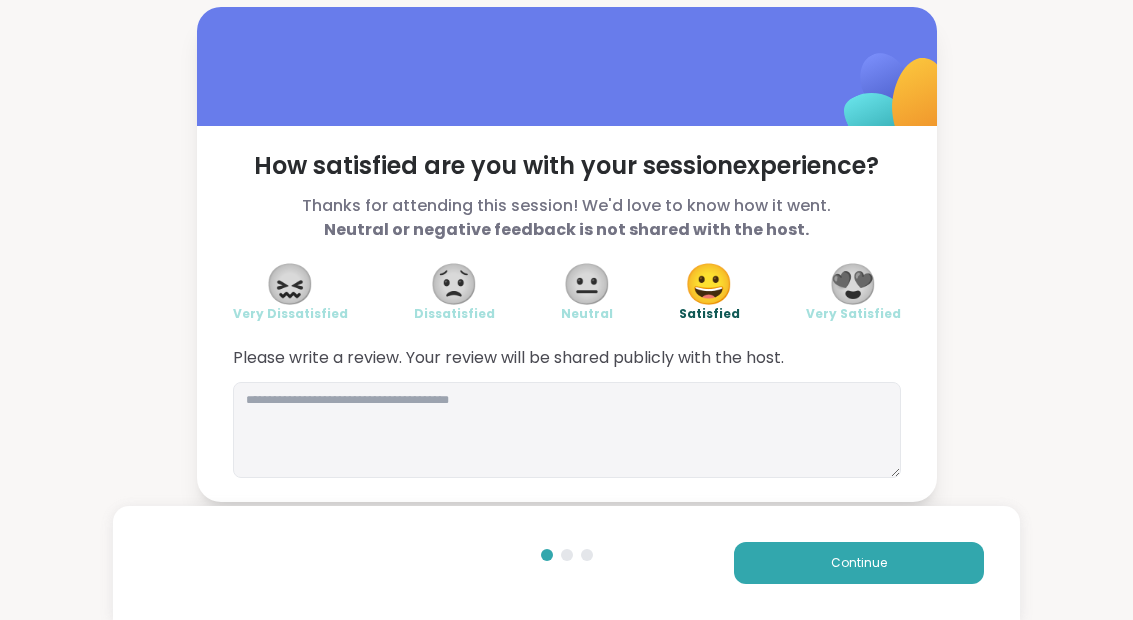 scroll, scrollTop: 0, scrollLeft: 0, axis: both 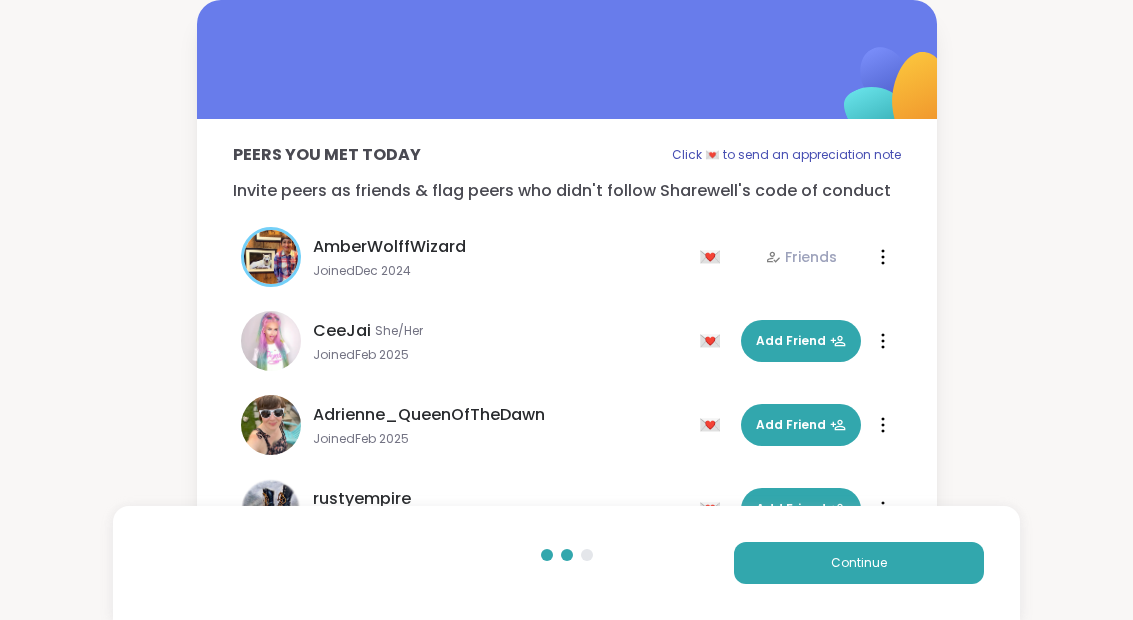 click on "Continue" at bounding box center [859, 563] 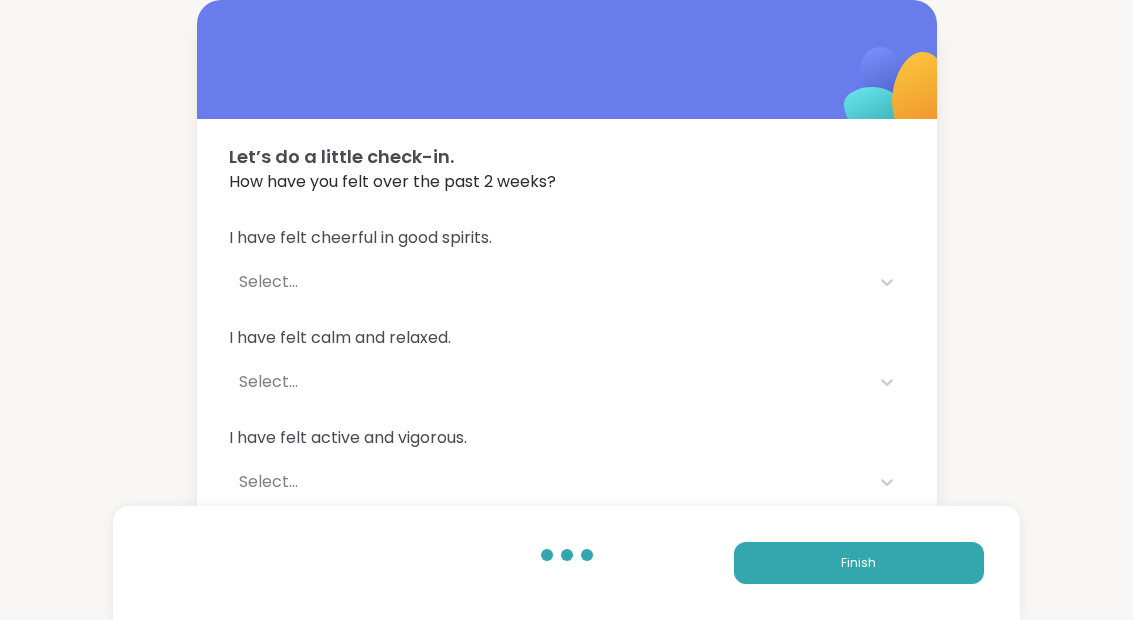 click on "Finish" at bounding box center (859, 563) 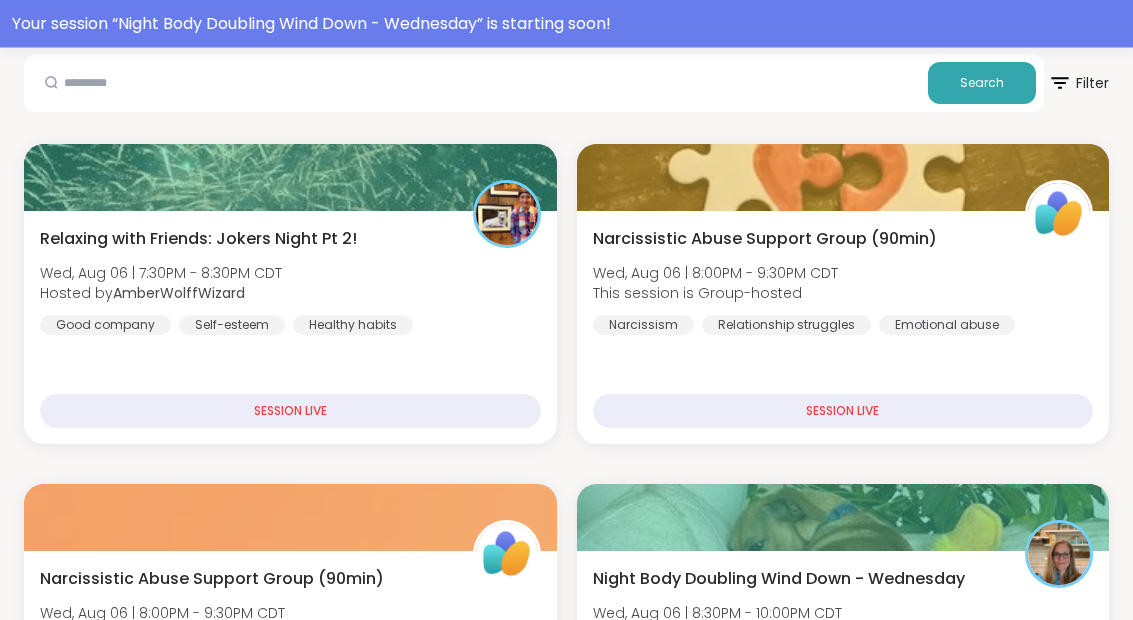 scroll, scrollTop: 294, scrollLeft: 0, axis: vertical 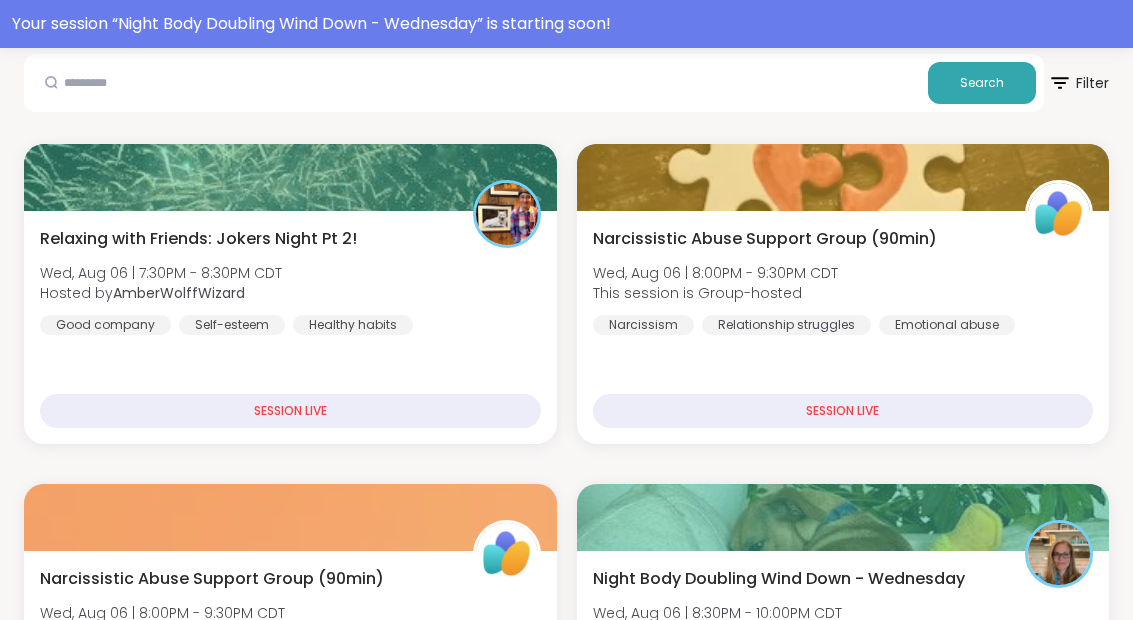 click on "Night Body Doubling Wind Down - Wednesday" at bounding box center [779, 579] 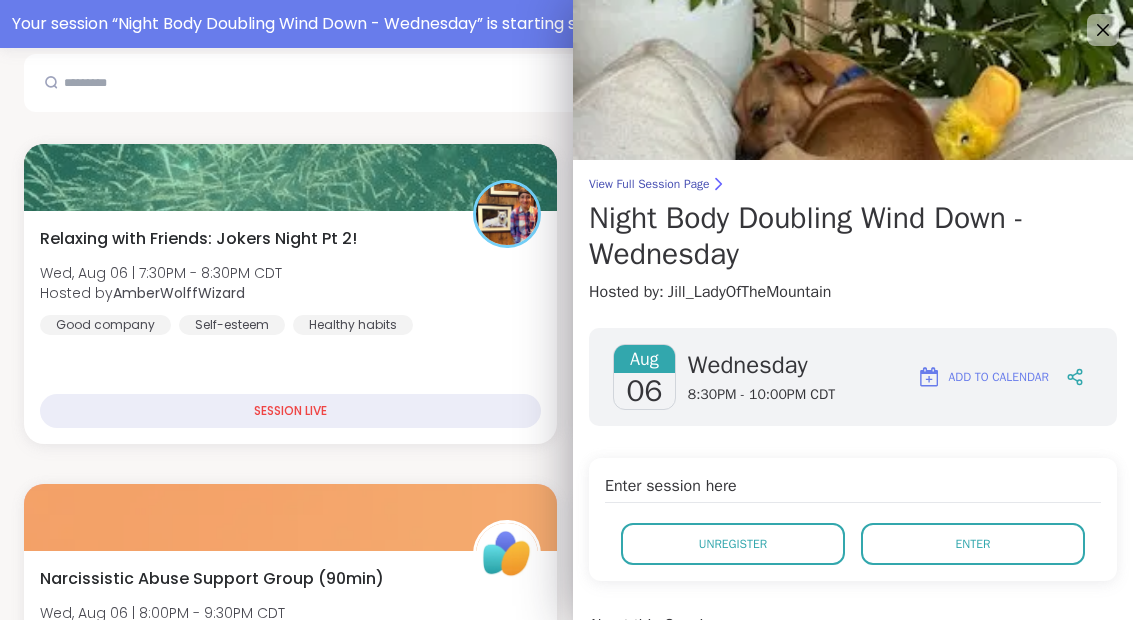 click on "Enter" at bounding box center [973, 544] 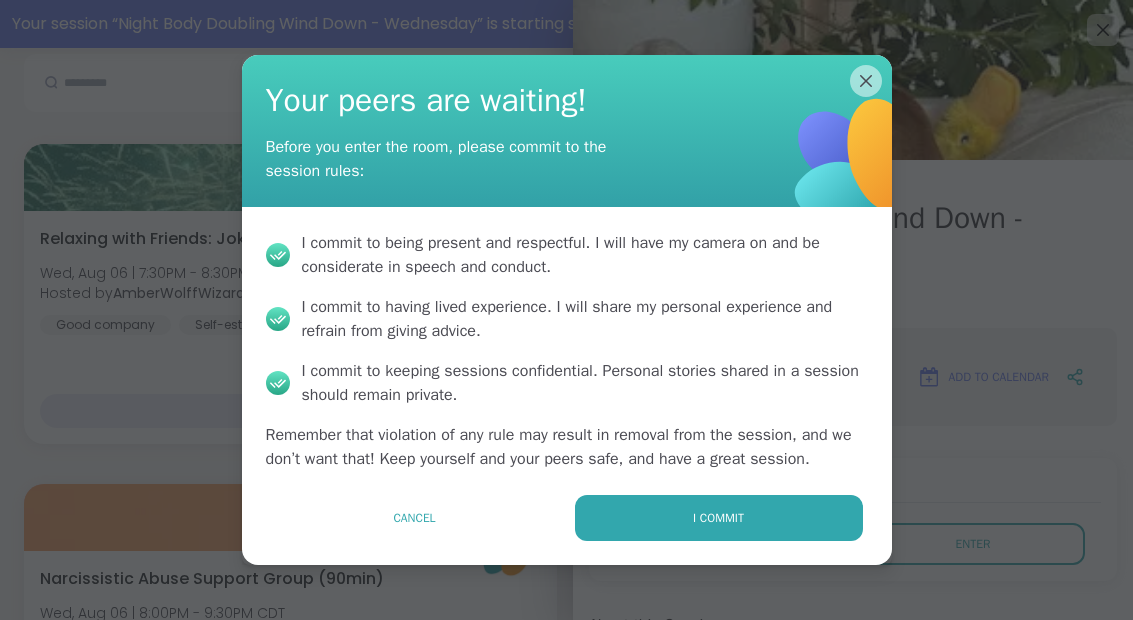 click on "I commit" at bounding box center [719, 518] 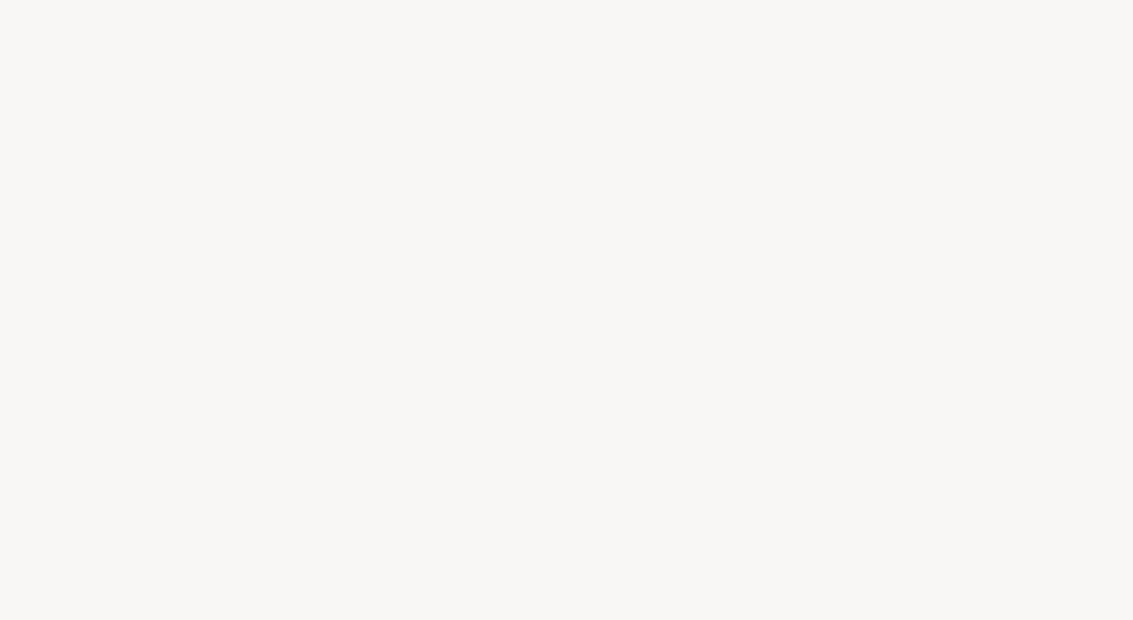 scroll, scrollTop: 80, scrollLeft: 0, axis: vertical 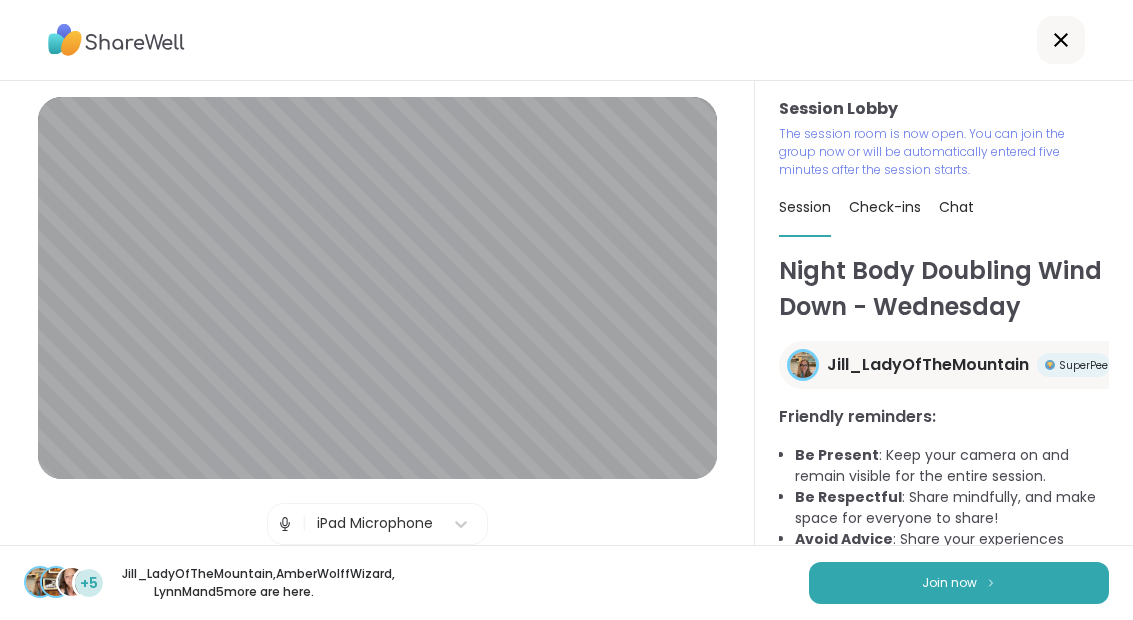 click at bounding box center (285, 524) 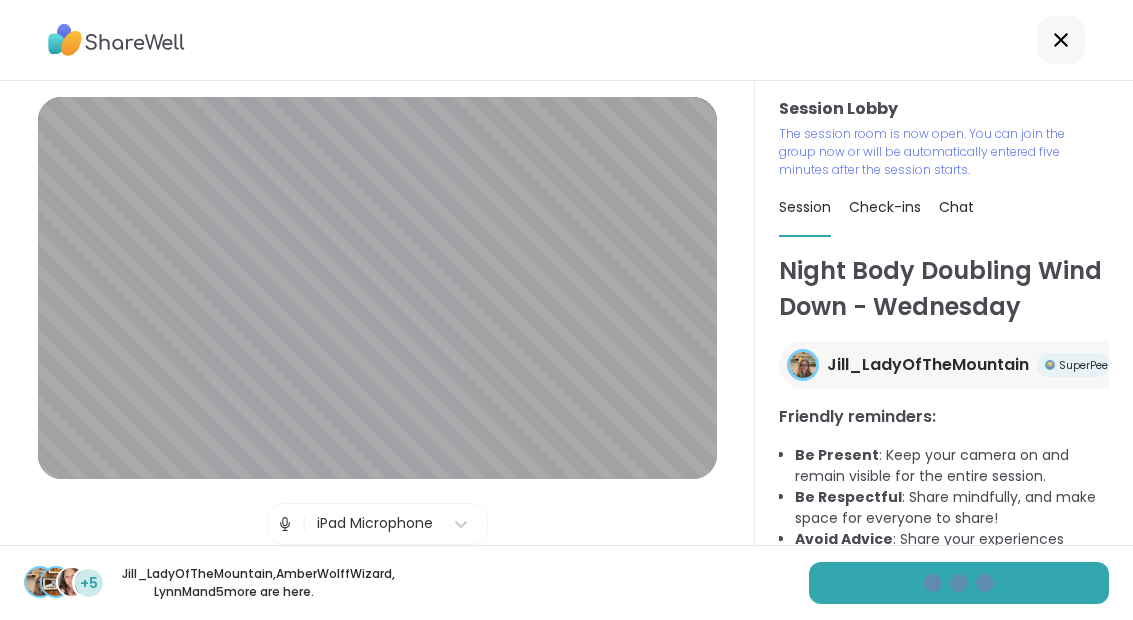 scroll, scrollTop: 0, scrollLeft: 0, axis: both 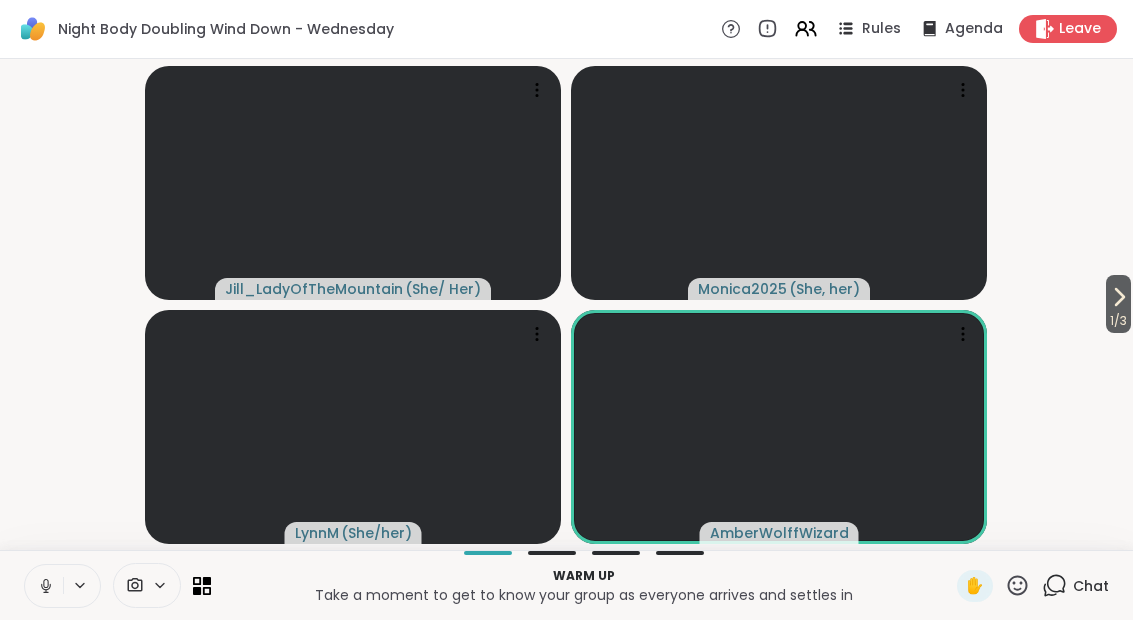 click at bounding box center (44, 586) 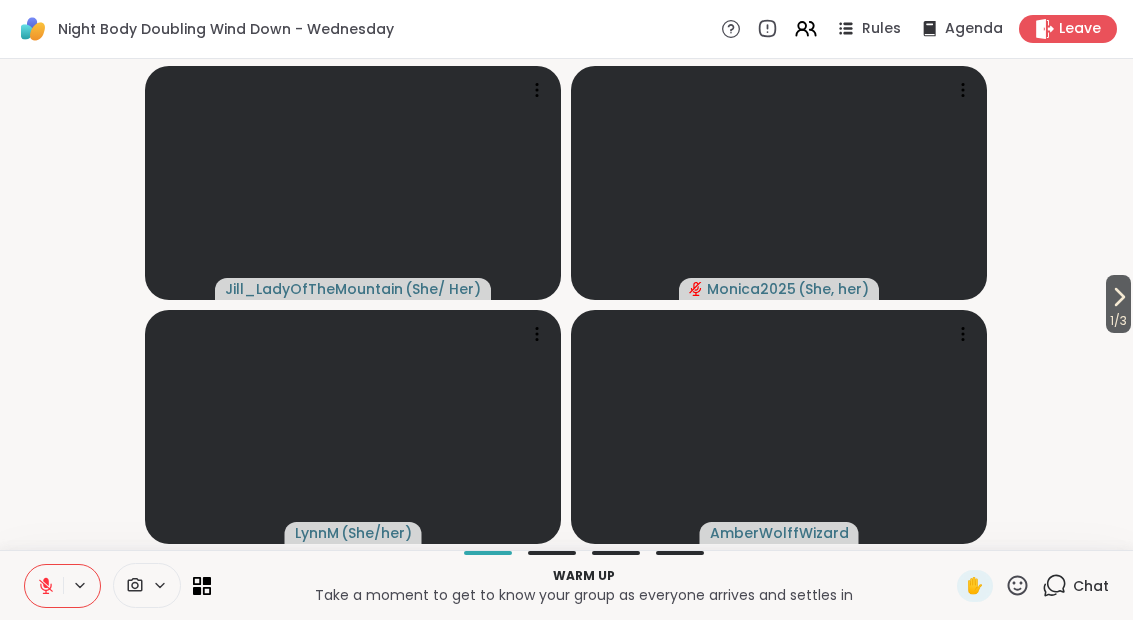 click on "Chat" at bounding box center [1075, 586] 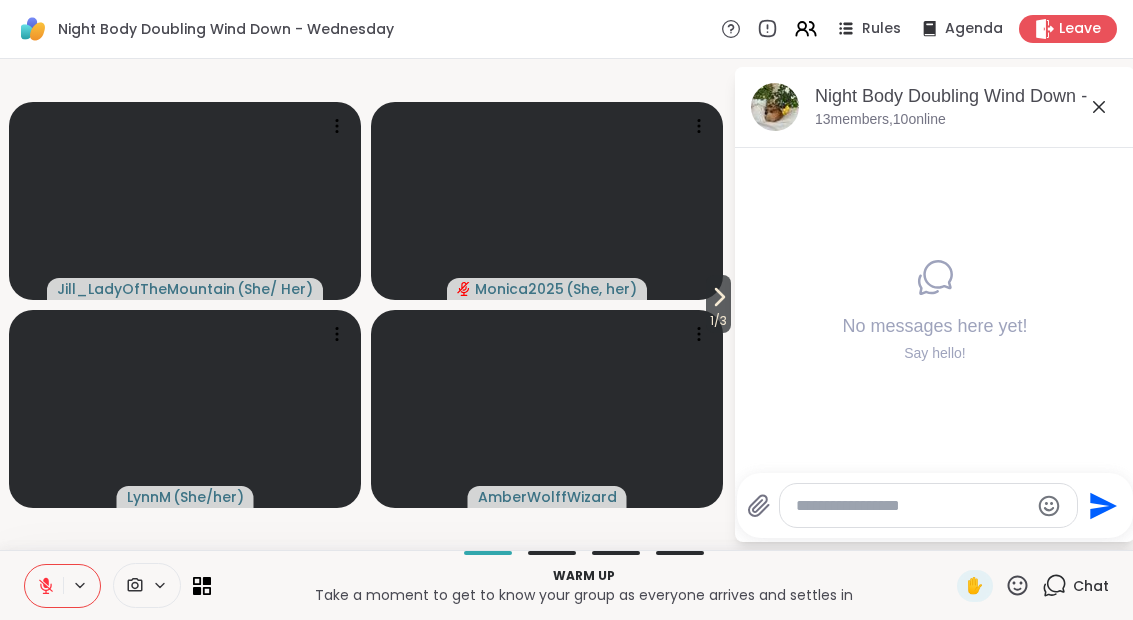 click at bounding box center (912, 506) 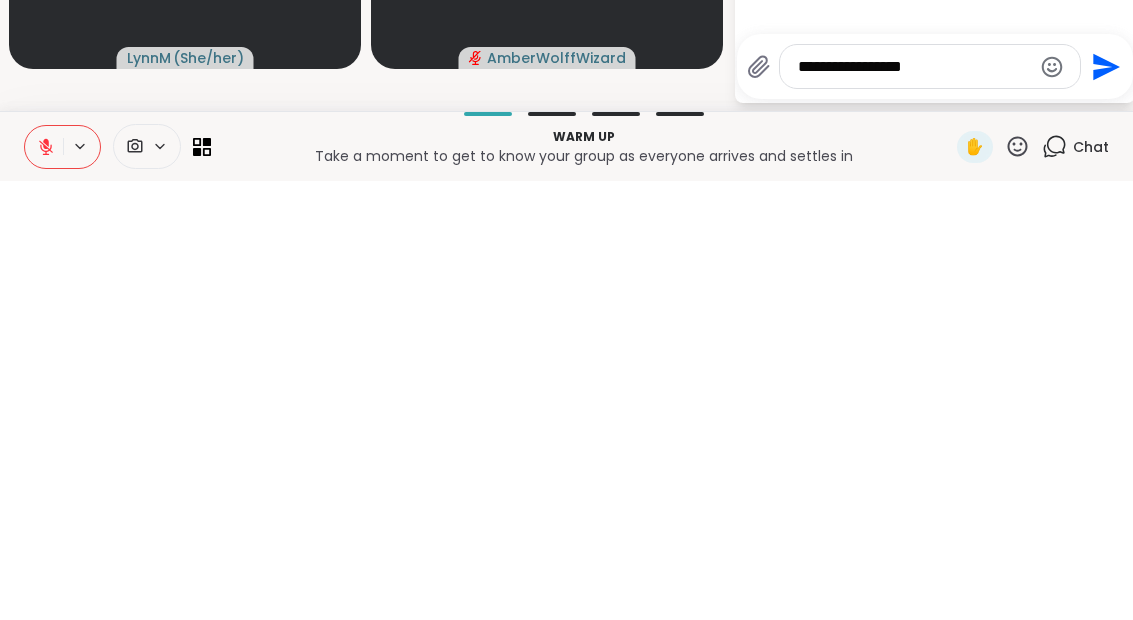 type on "**********" 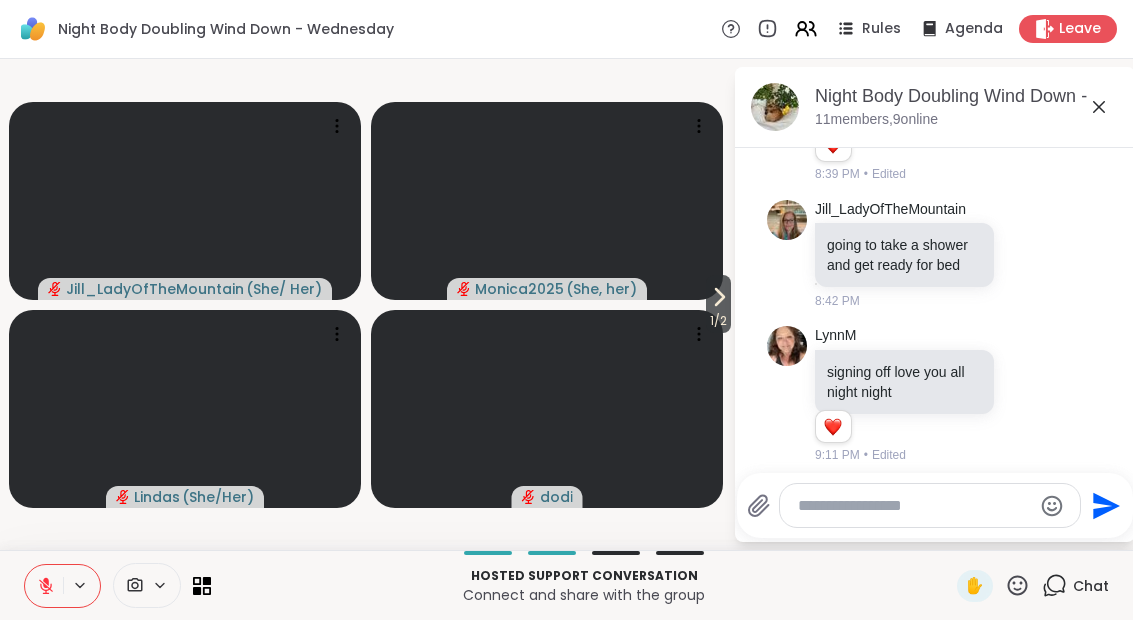 scroll, scrollTop: 1511, scrollLeft: 0, axis: vertical 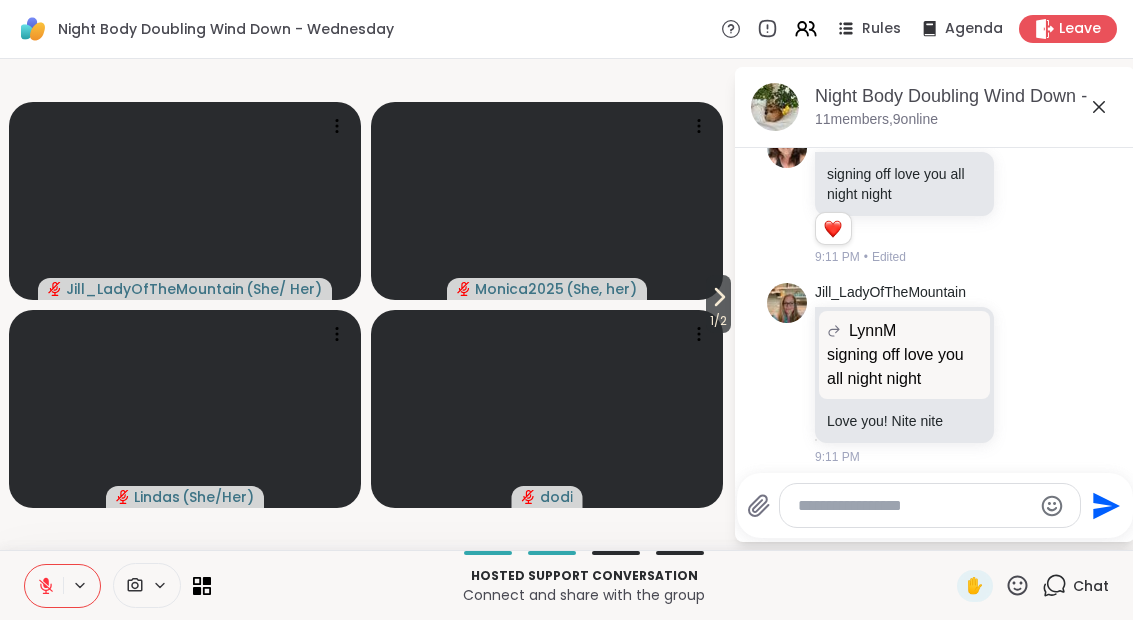 click at bounding box center [914, 506] 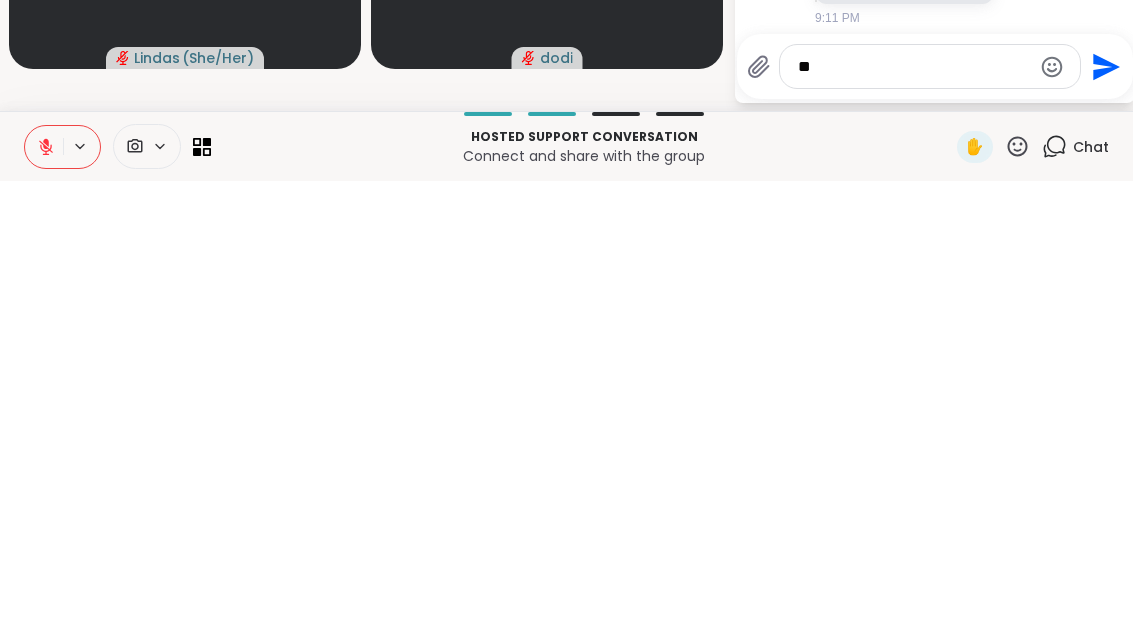 type on "*" 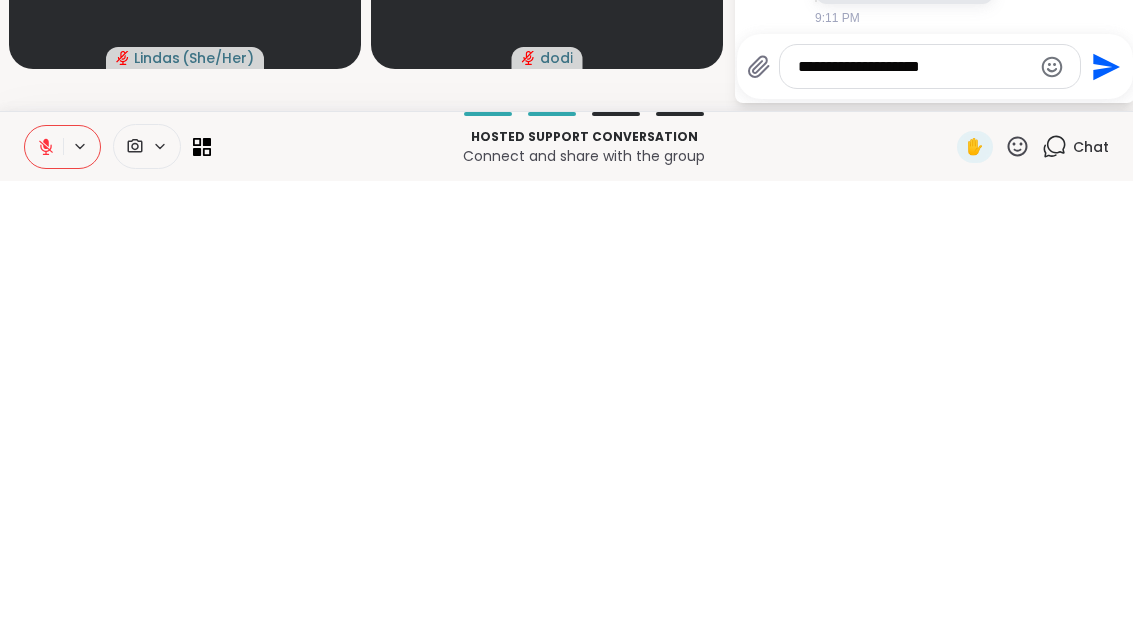 type on "**********" 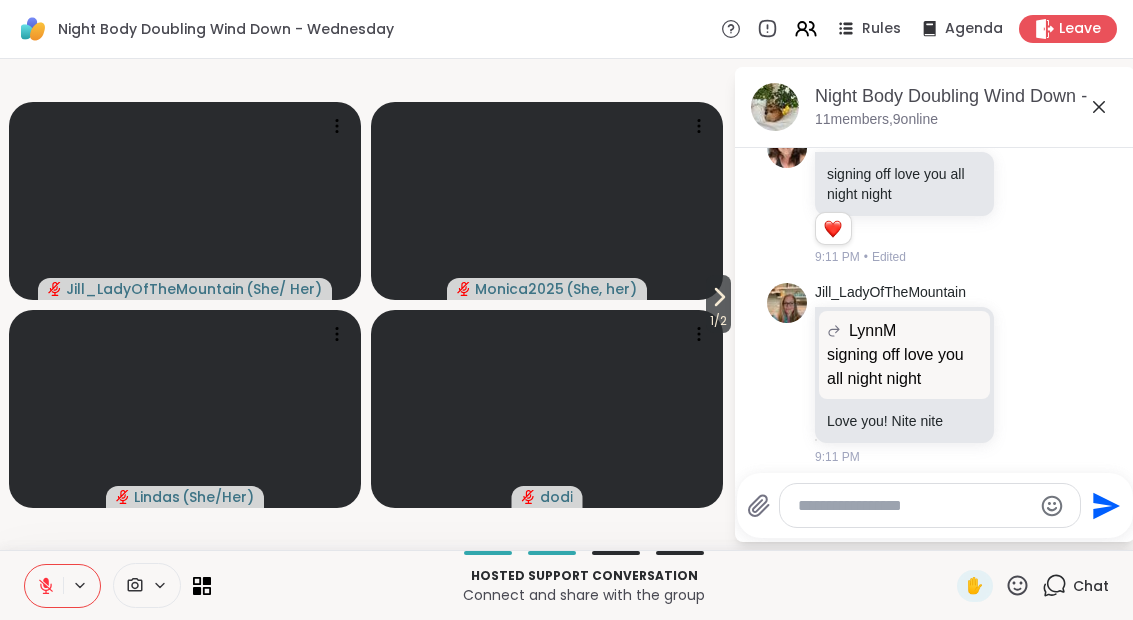 scroll, scrollTop: 1617, scrollLeft: 0, axis: vertical 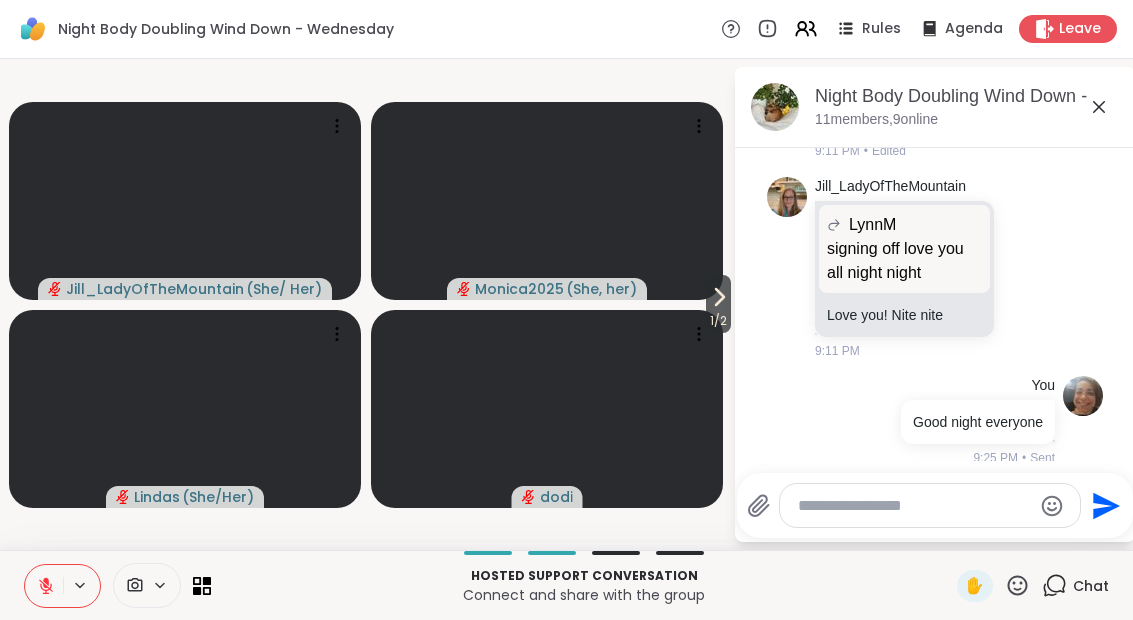 click 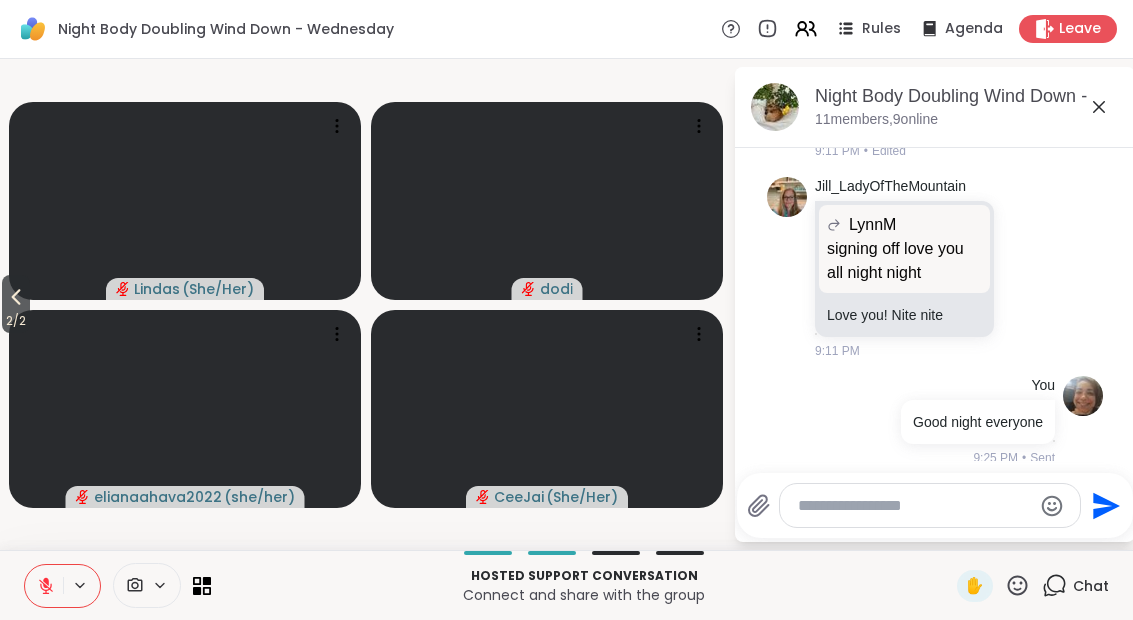 click at bounding box center [185, 201] 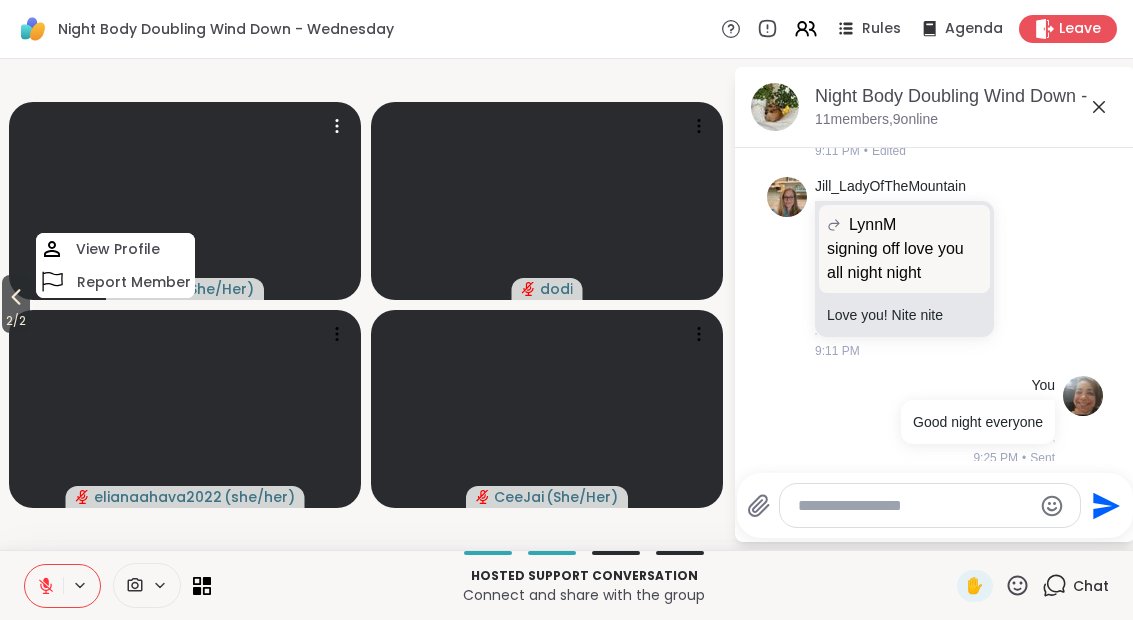click at bounding box center (185, 409) 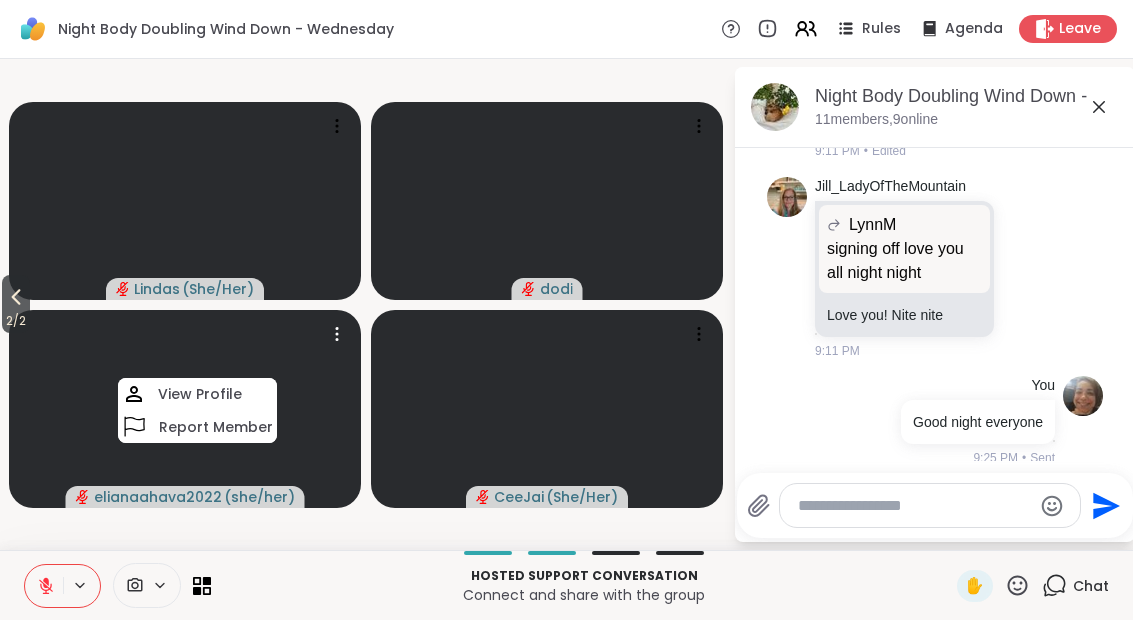 click on "2  /  2" at bounding box center [16, 321] 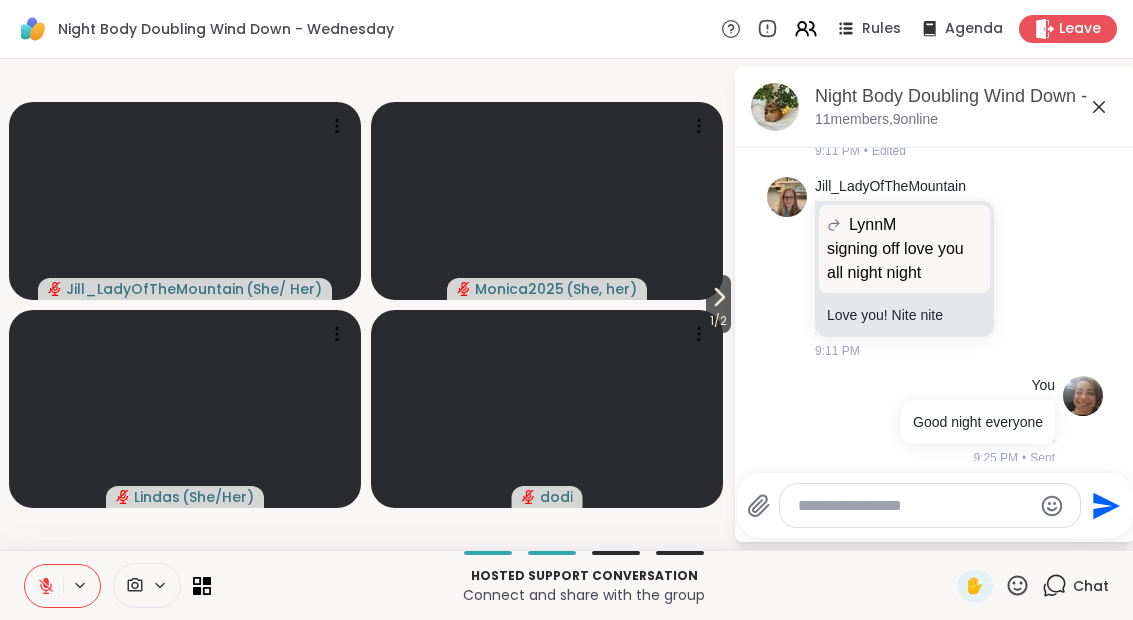 click on "Leave" at bounding box center (1080, 29) 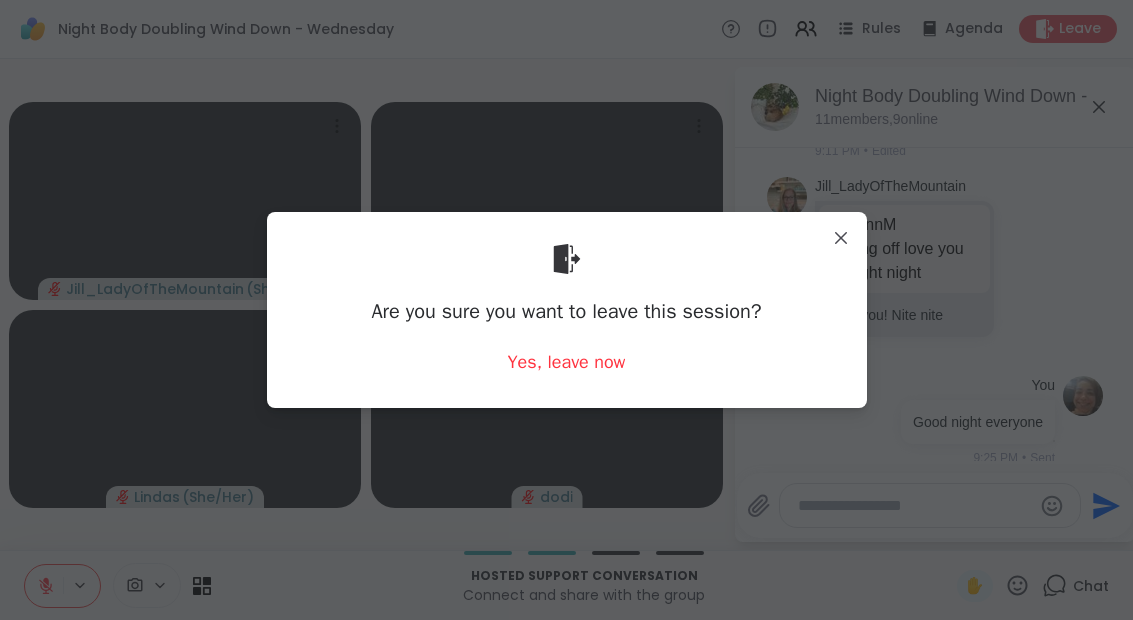 click on "Yes, leave now" at bounding box center (567, 362) 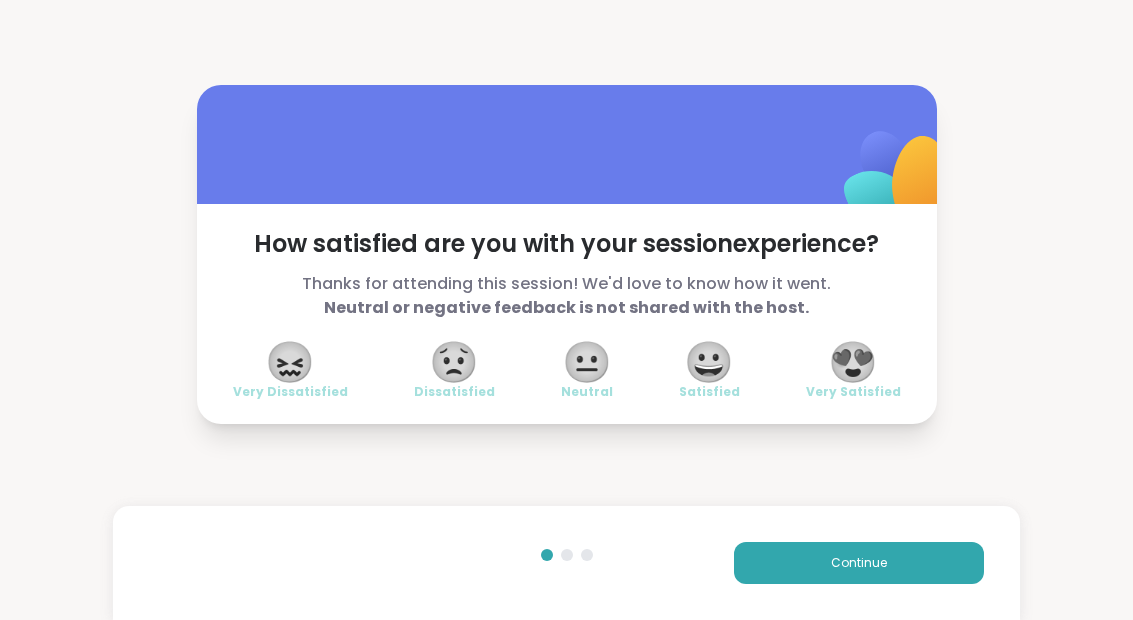 click on "😀" at bounding box center [709, 362] 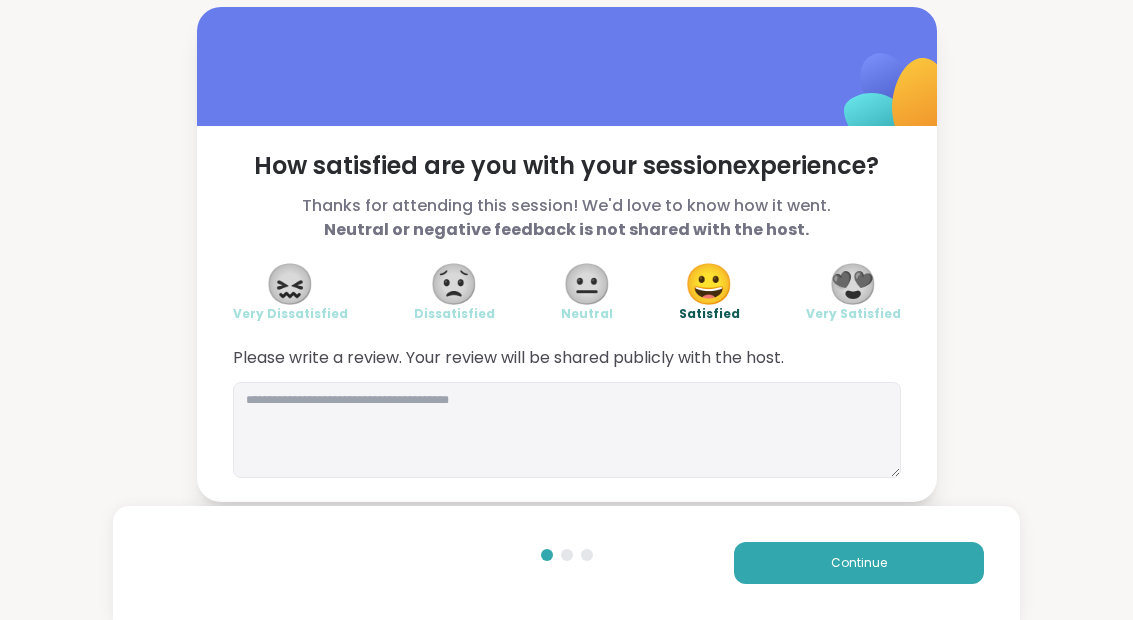 click on "Continue" at bounding box center [859, 563] 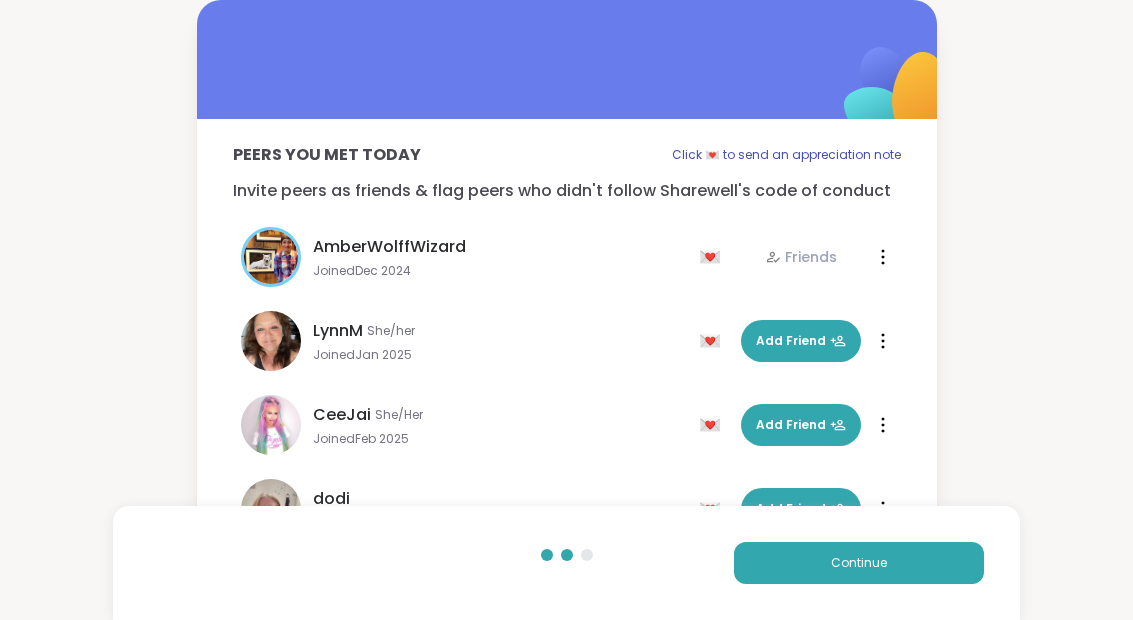 click on "Continue" at bounding box center (859, 563) 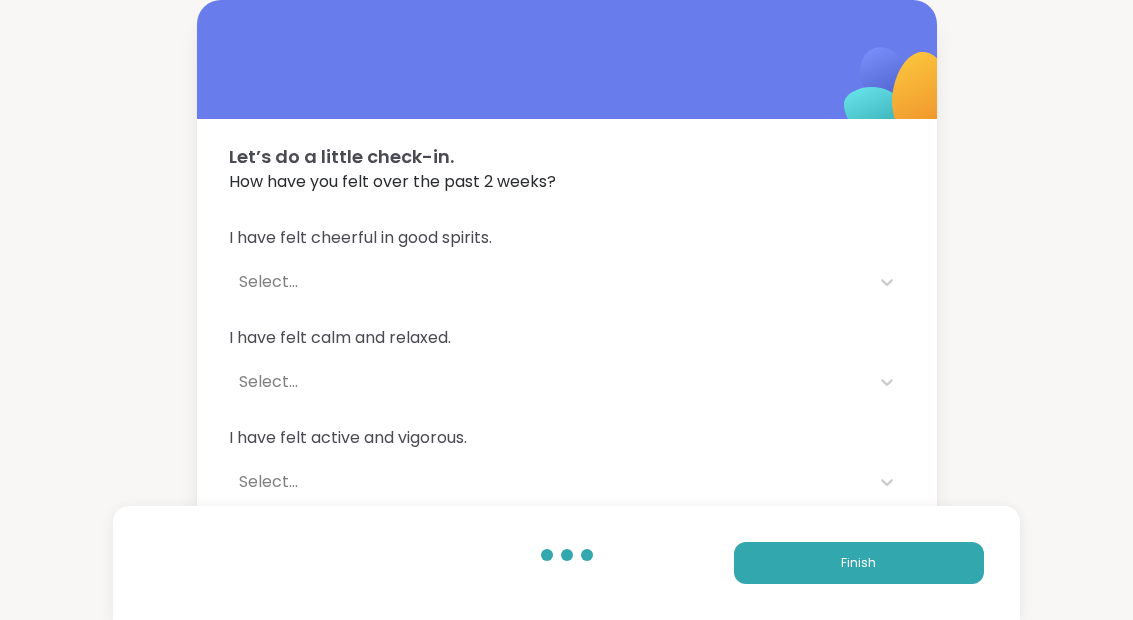 click on "Finish" at bounding box center (859, 563) 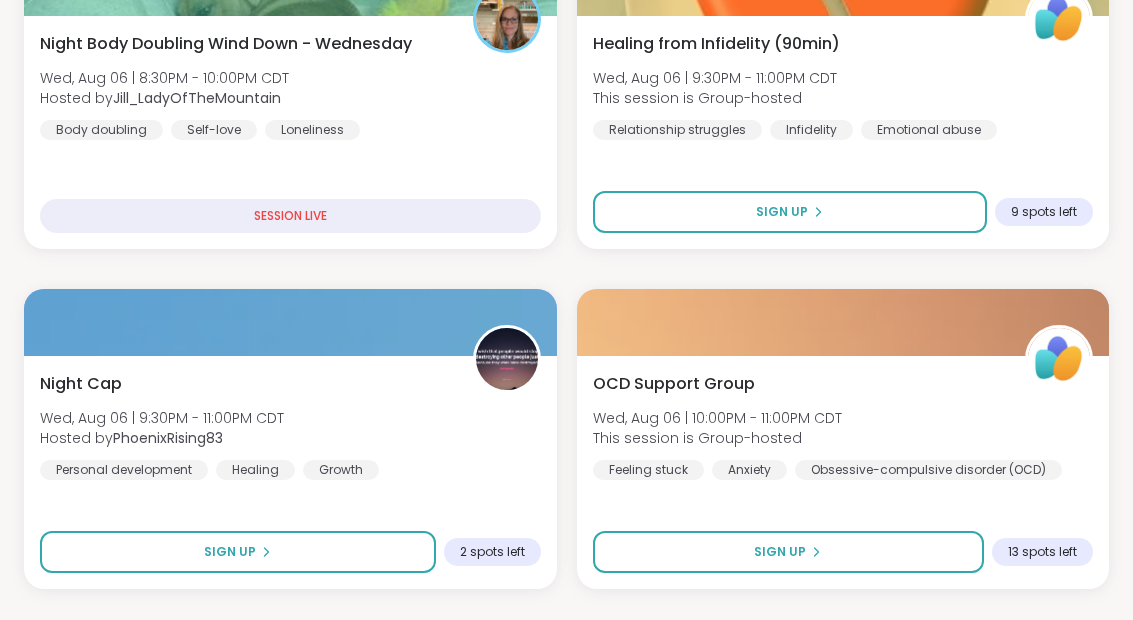 scroll, scrollTop: 780, scrollLeft: 0, axis: vertical 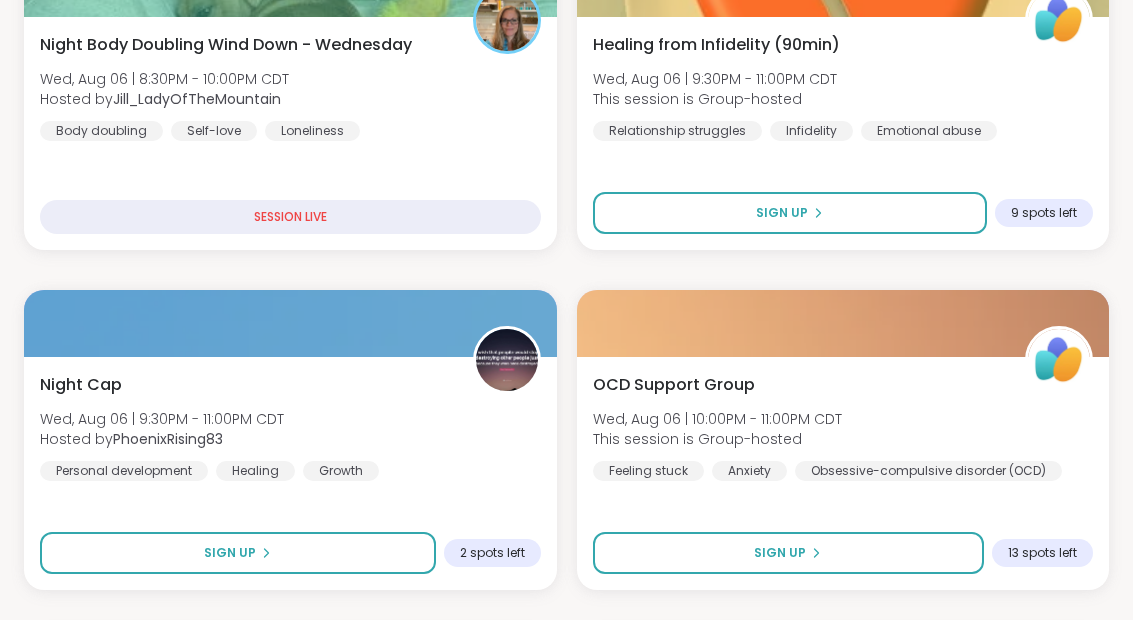 click on "Night Cap Wed, Aug 06 | [TIME] - [TIME] [TIMEZONE] Hosted by [USERNAME] Personal development Healing Growth" at bounding box center (290, 427) 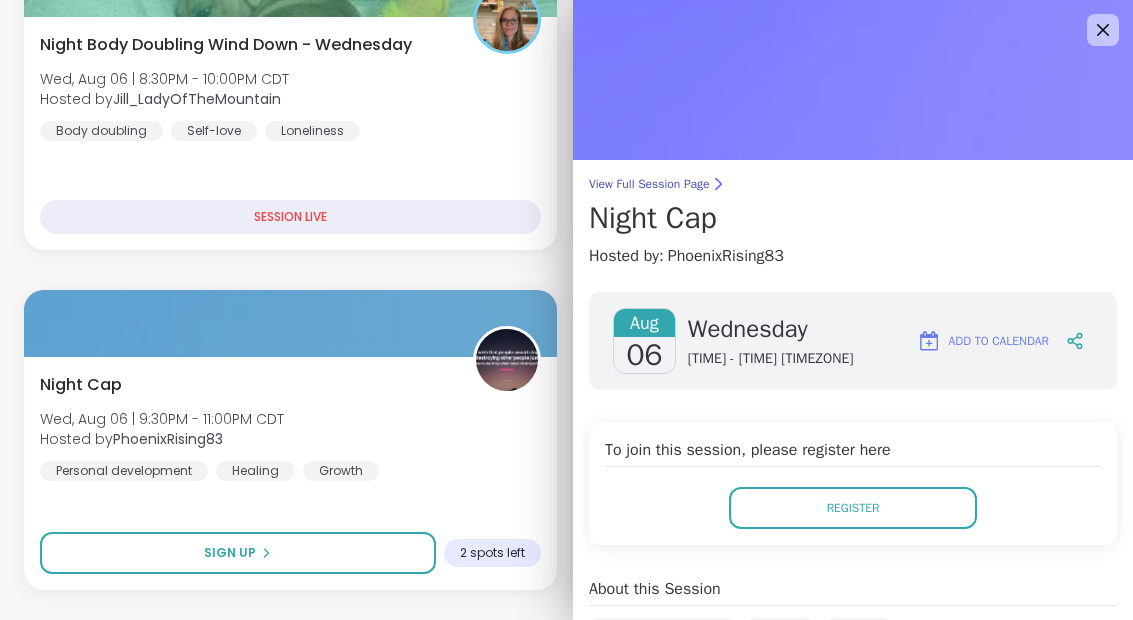 scroll, scrollTop: 0, scrollLeft: 0, axis: both 